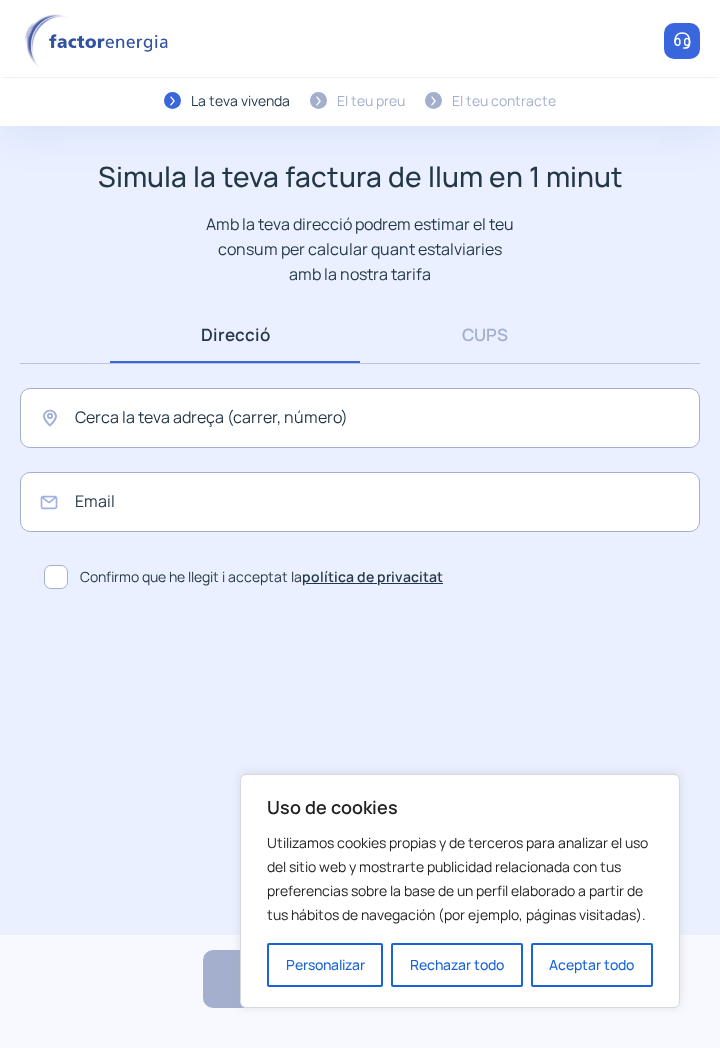 scroll, scrollTop: 0, scrollLeft: 0, axis: both 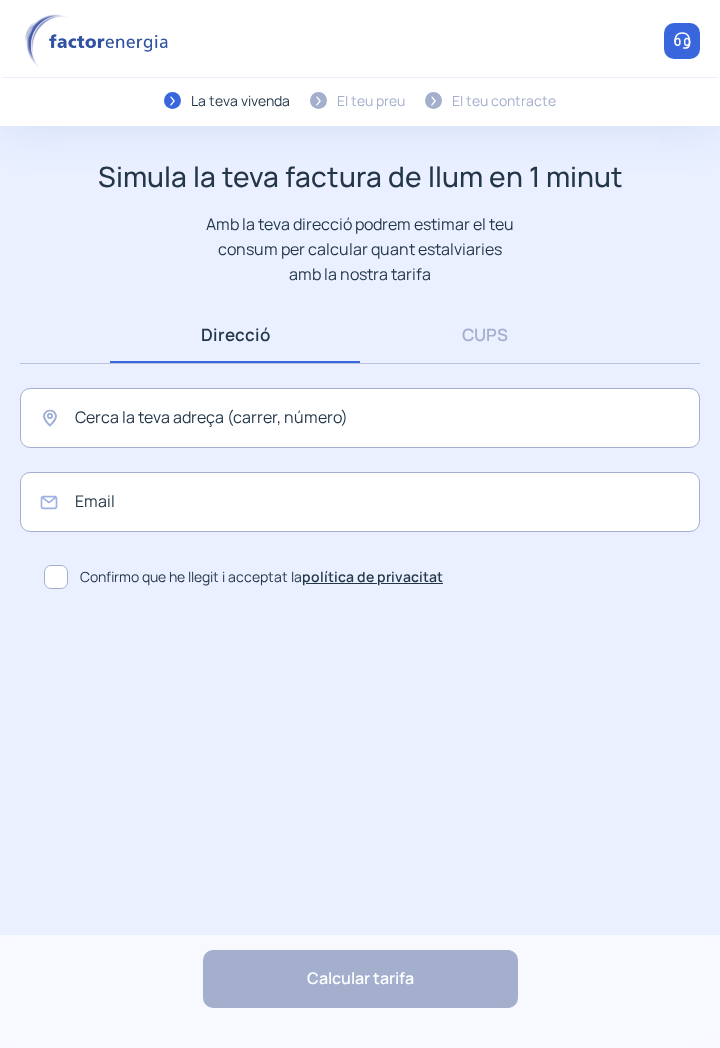click on "CUPS" at bounding box center [485, 334] 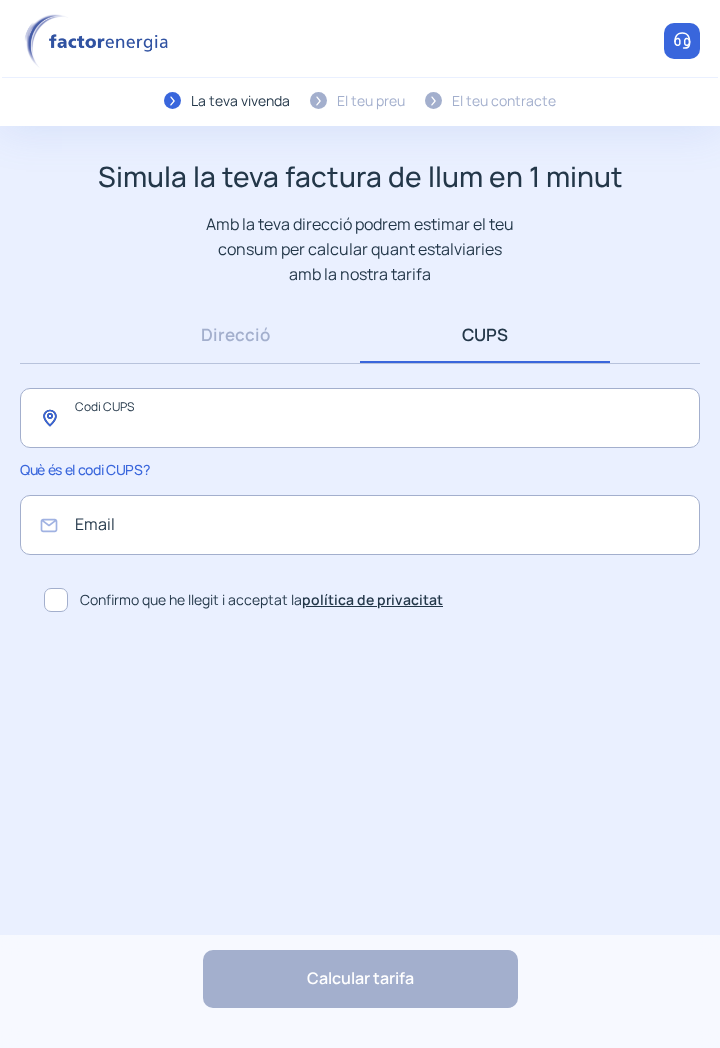 click at bounding box center [360, 418] 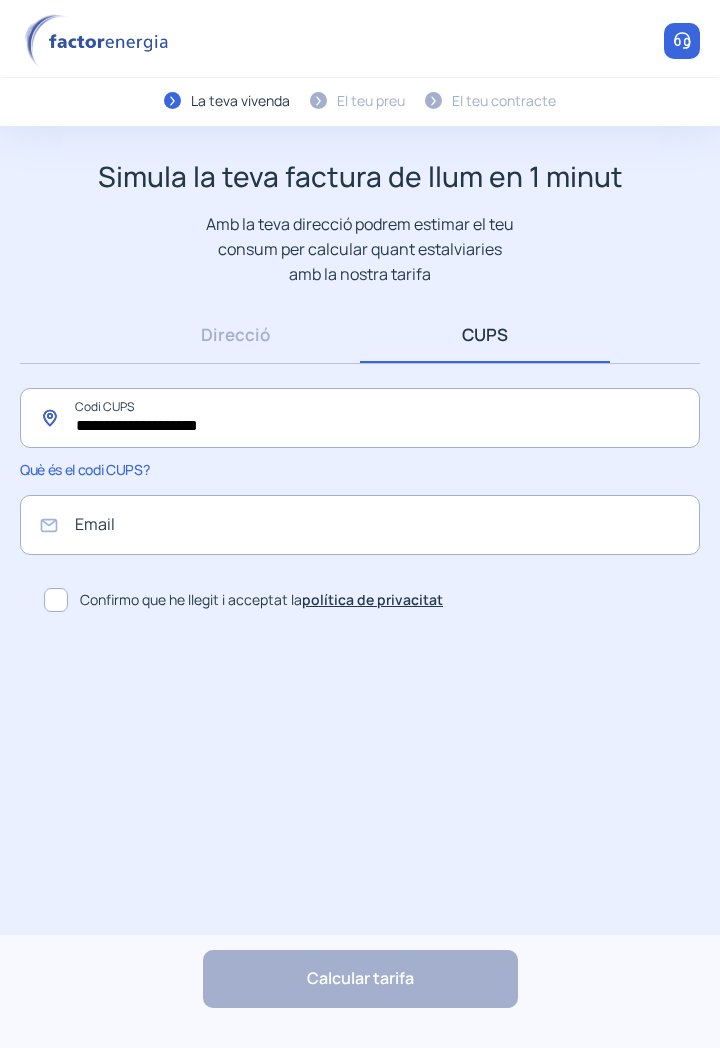 type on "**********" 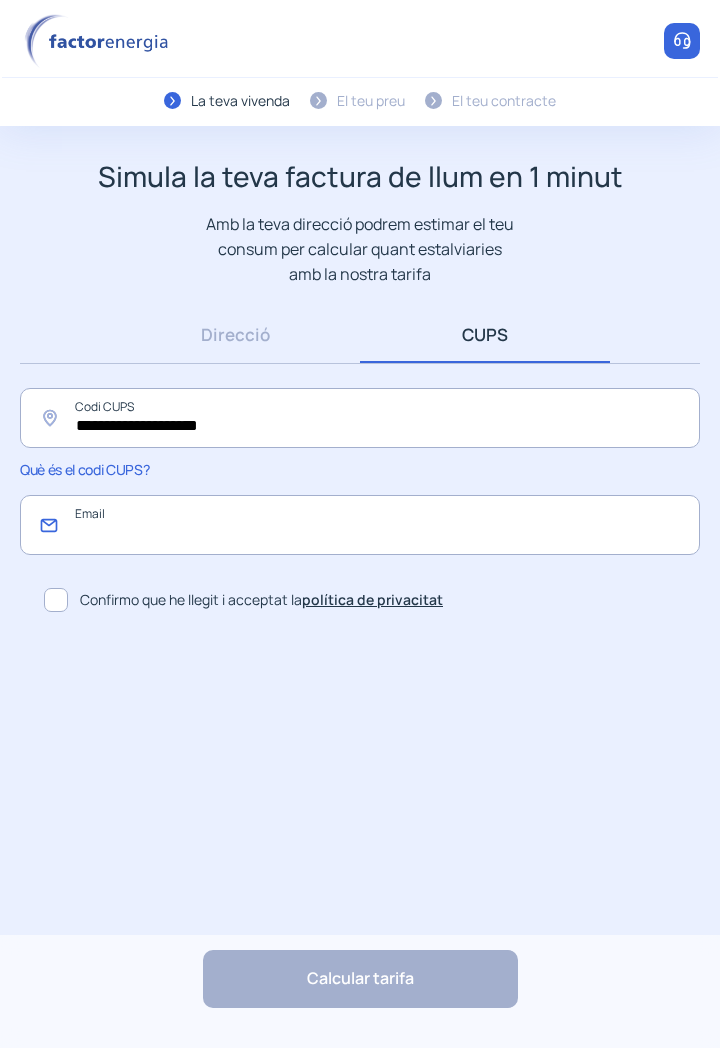 click at bounding box center [360, 525] 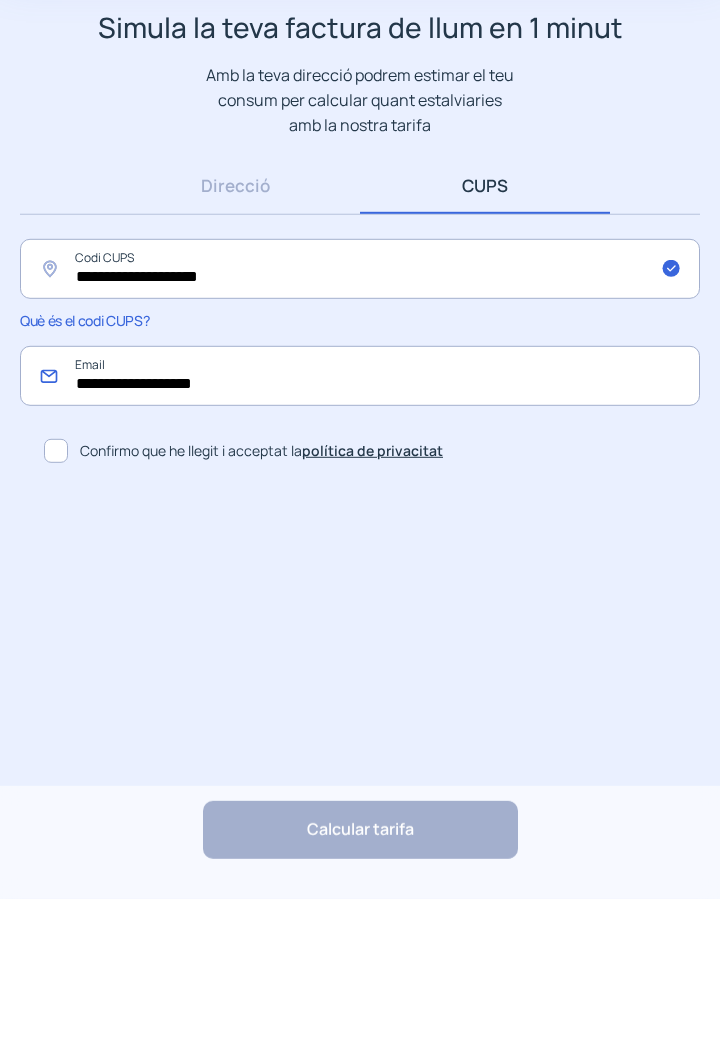 click on "**********" at bounding box center [360, 525] 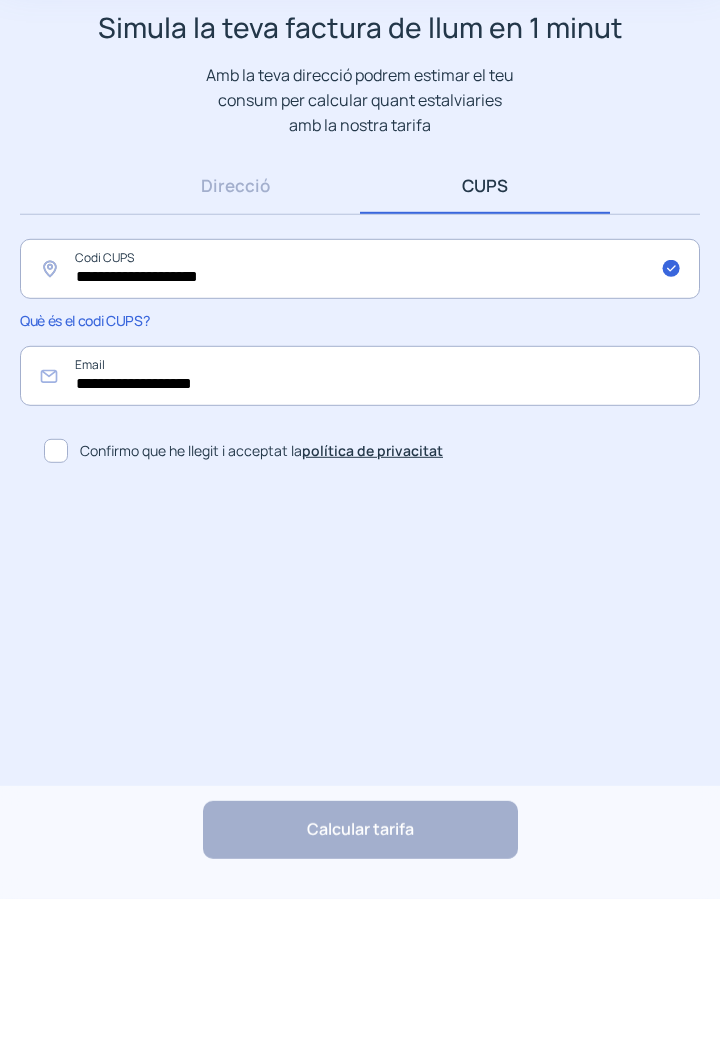 click at bounding box center (56, 600) 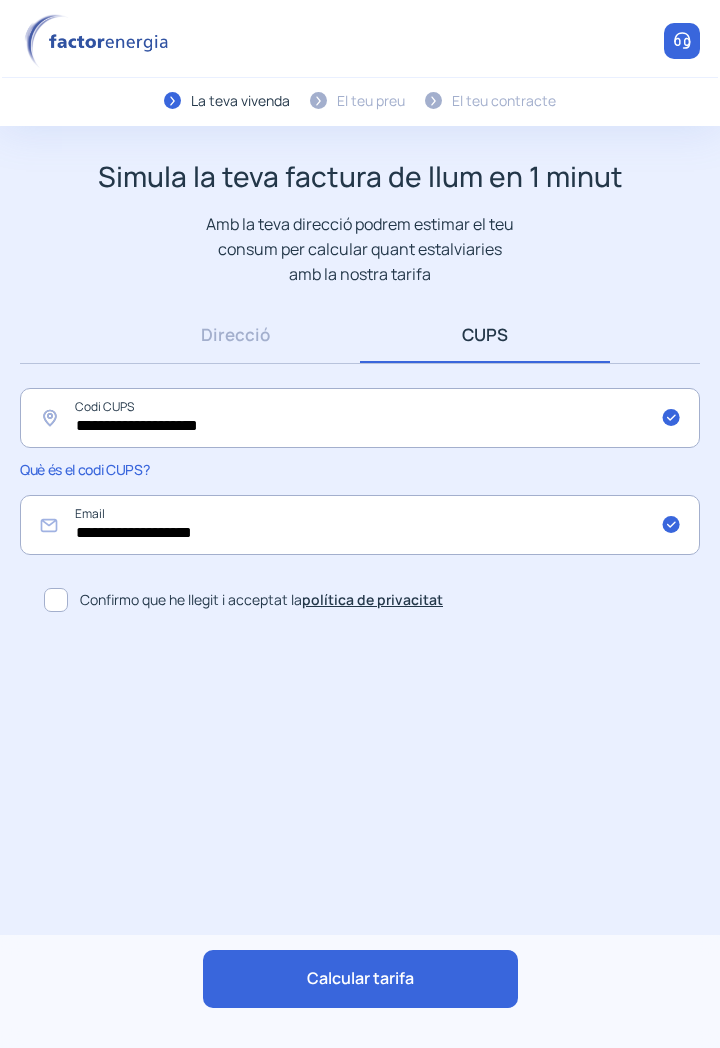 click on "Calcular tarifa" at bounding box center (360, 979) 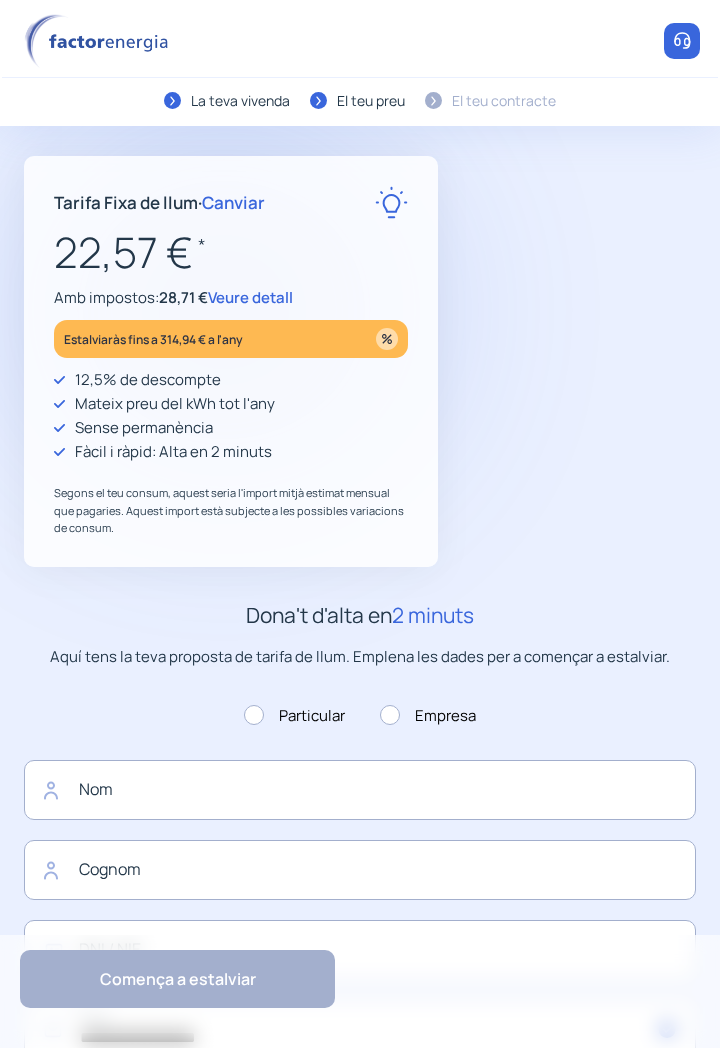 click on "Veure detall" at bounding box center [250, 297] 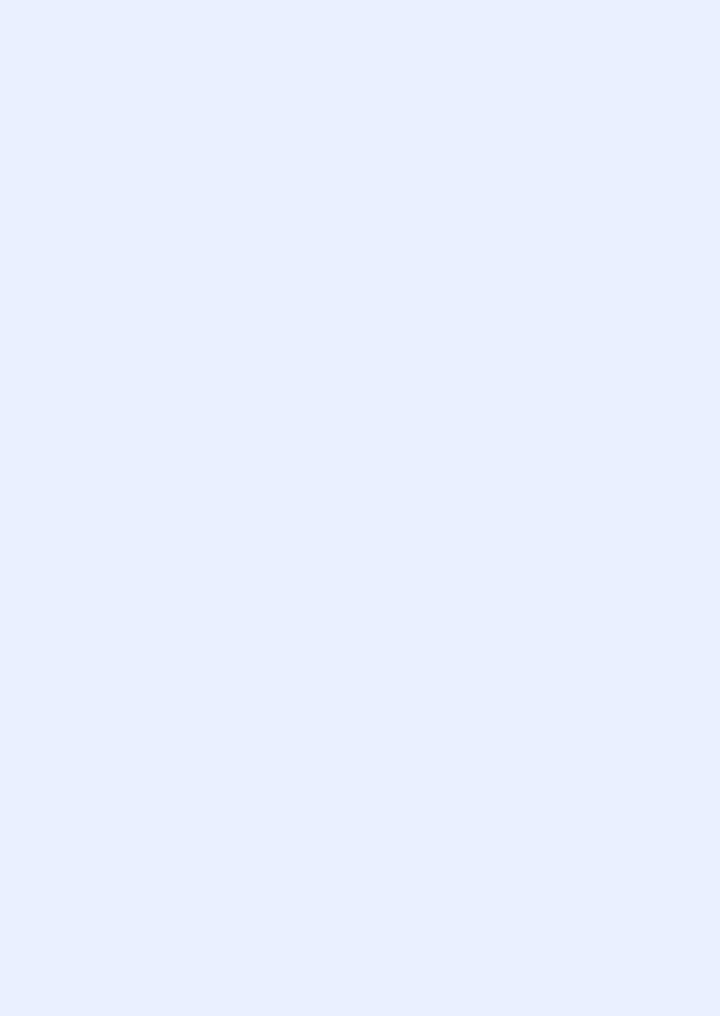 scroll, scrollTop: 0, scrollLeft: 0, axis: both 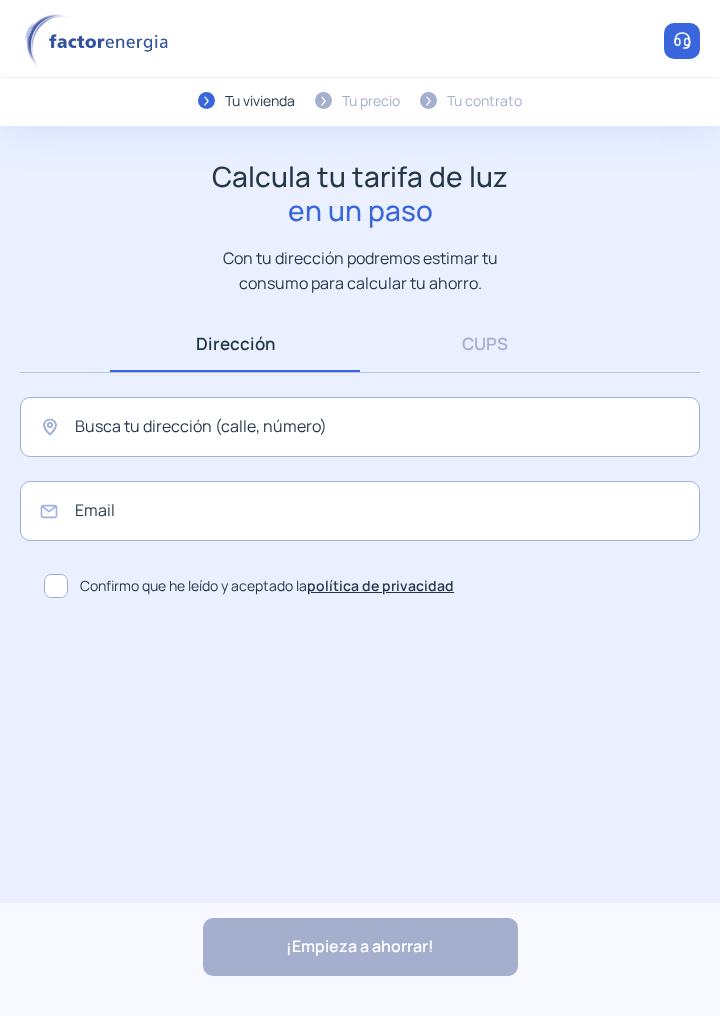 click on "CUPS" at bounding box center (485, 343) 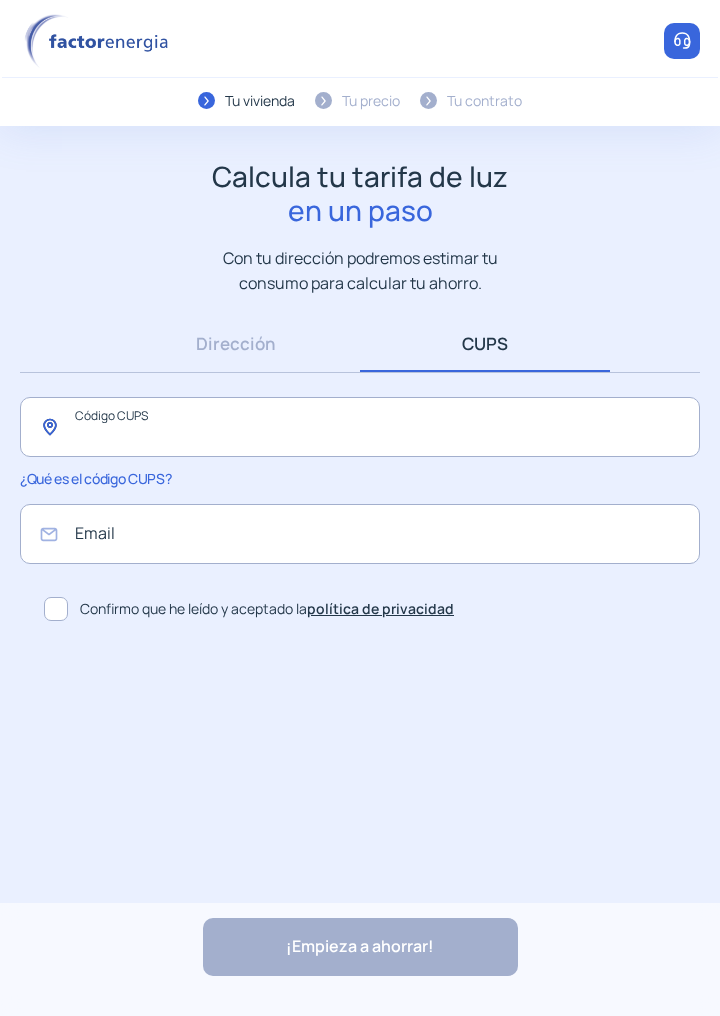 click at bounding box center (360, 427) 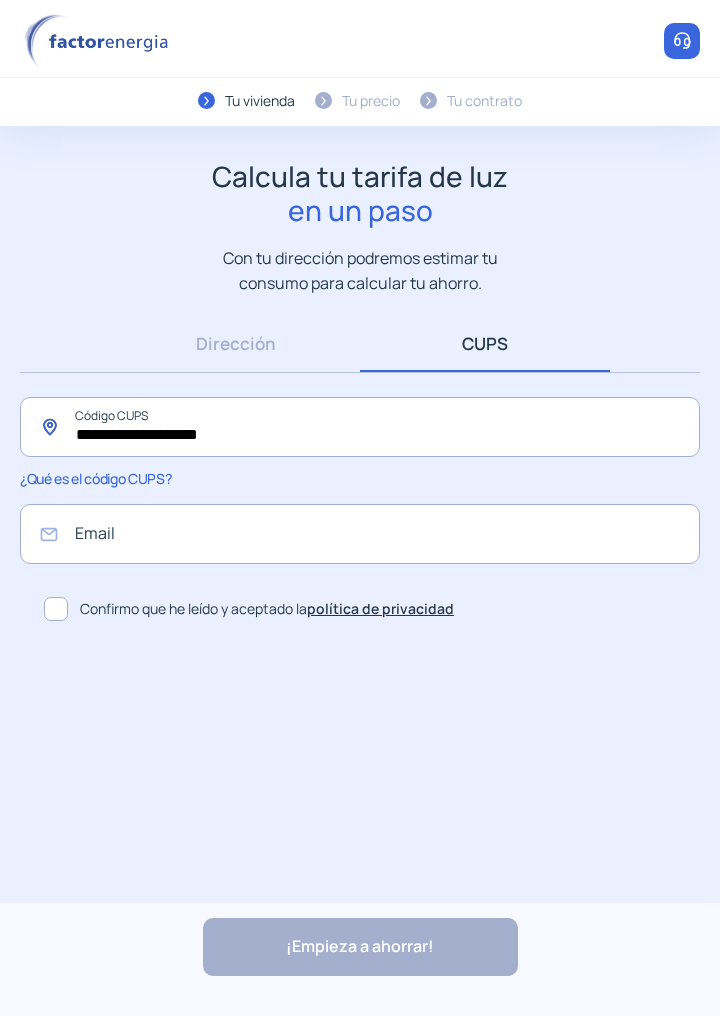 type on "**********" 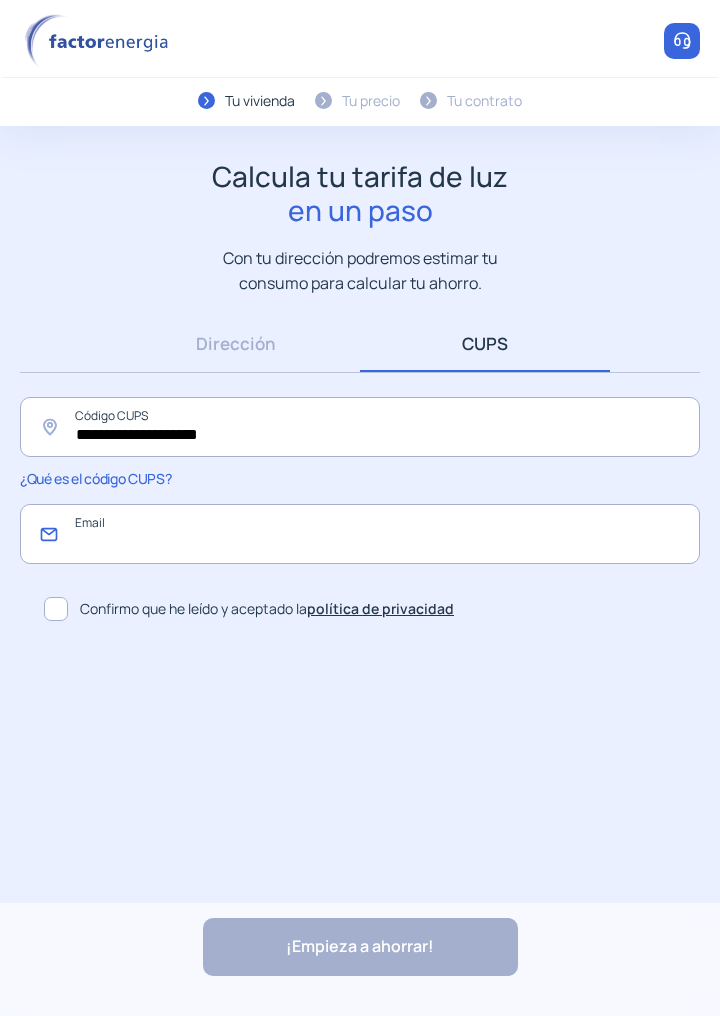 click at bounding box center (360, 534) 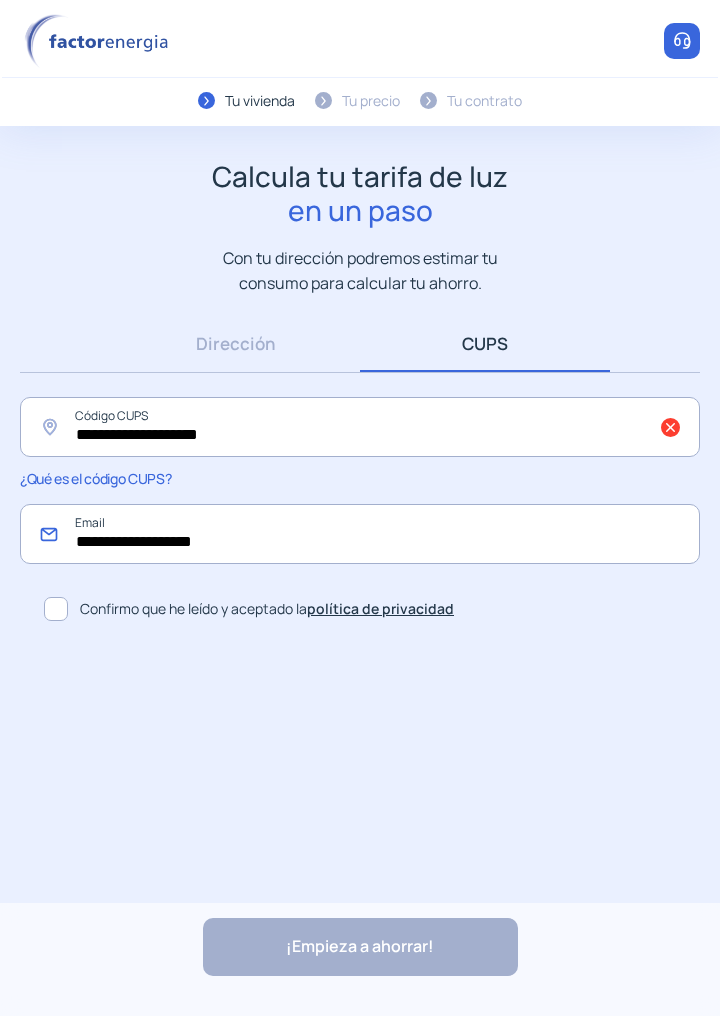 click on "**********" at bounding box center (360, 534) 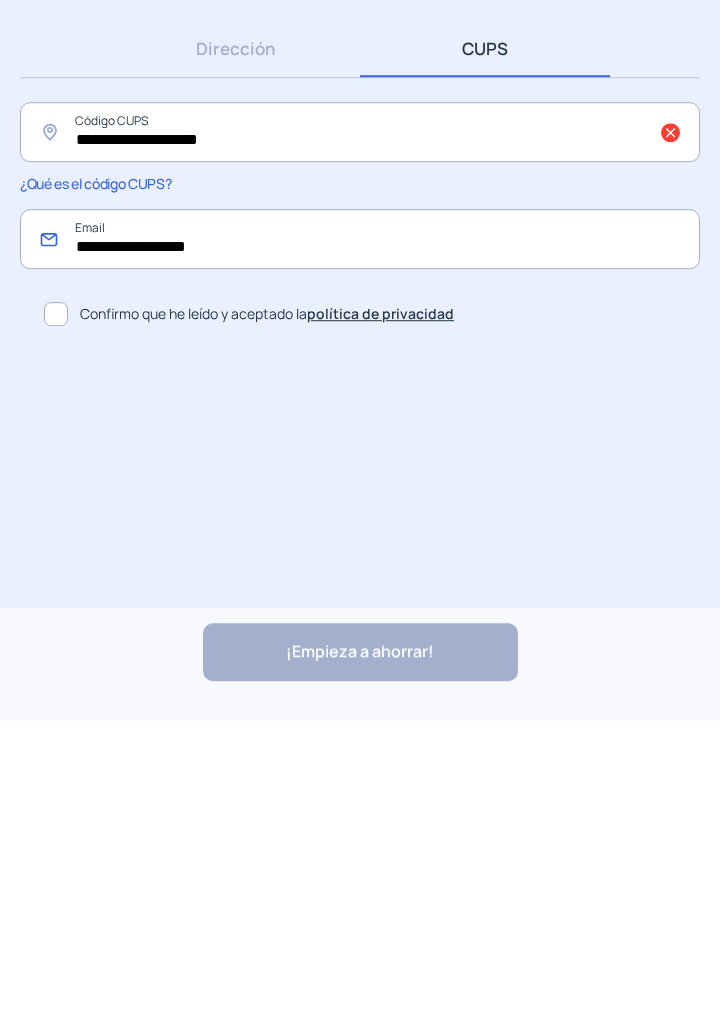 type on "**********" 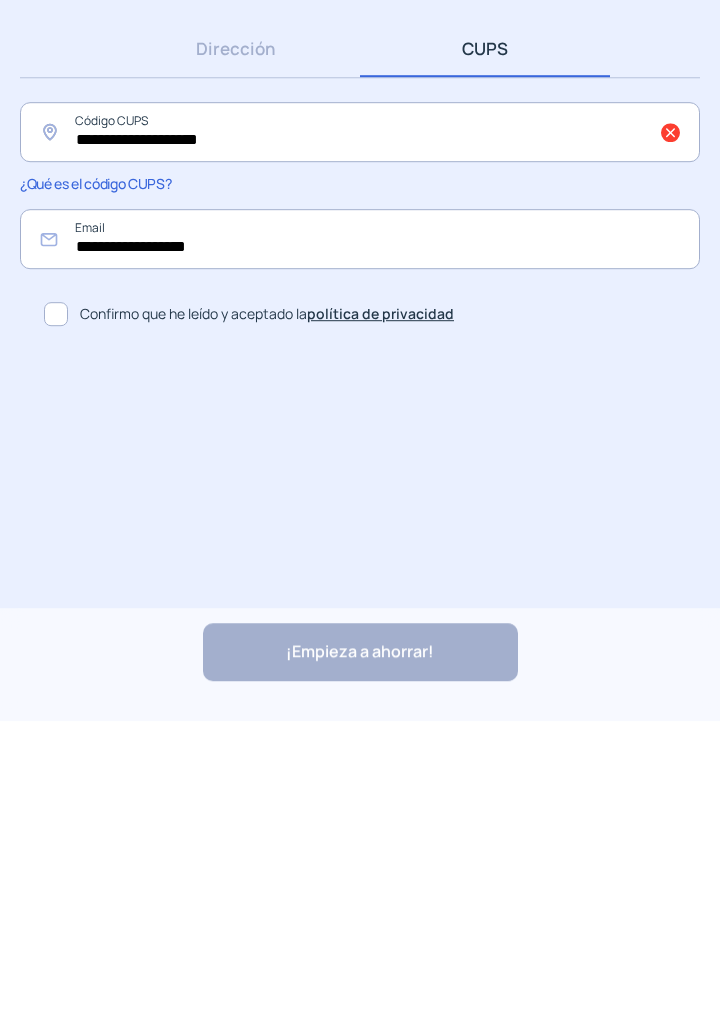 click at bounding box center [56, 609] 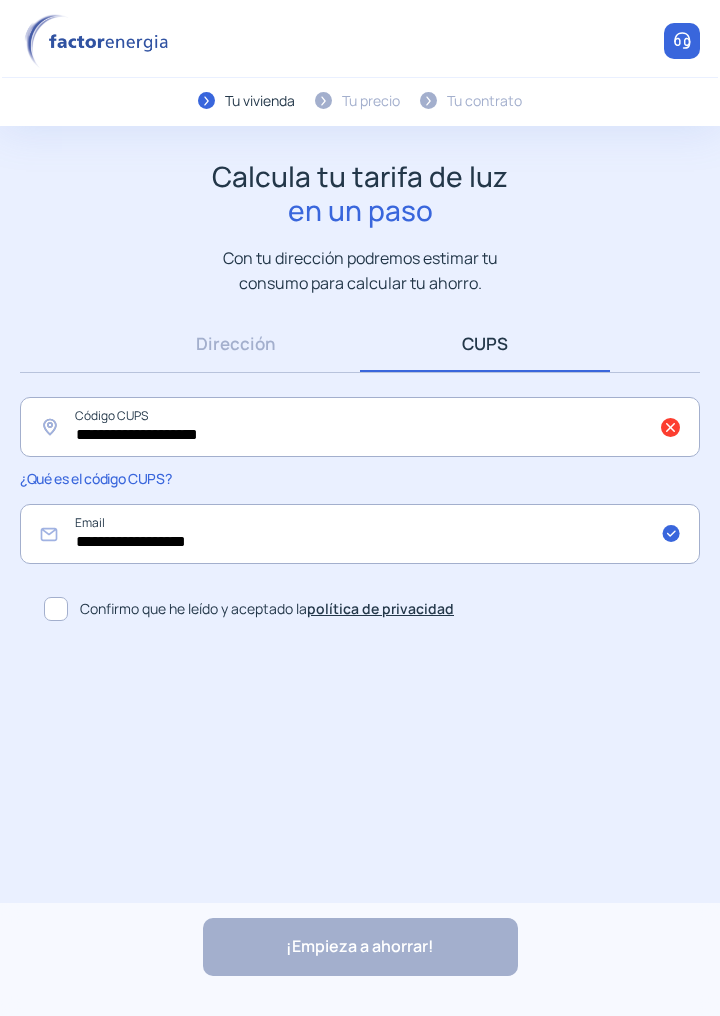 click on "¡Empieza a ahorrar! "Excelente servicio y atención al cliente" "Respeto por el cliente y variedad de tarifas" "Todo genial y muy rápido" "Rapidez y buen trato al cliente"" at bounding box center (360, 959) 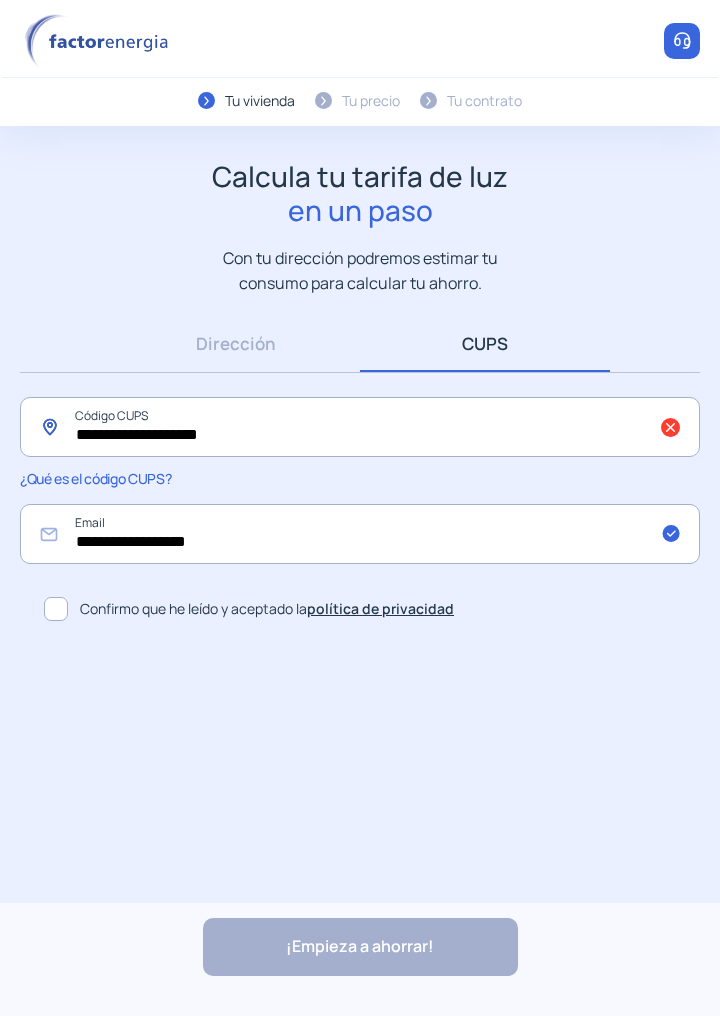 click on "**********" at bounding box center [360, 427] 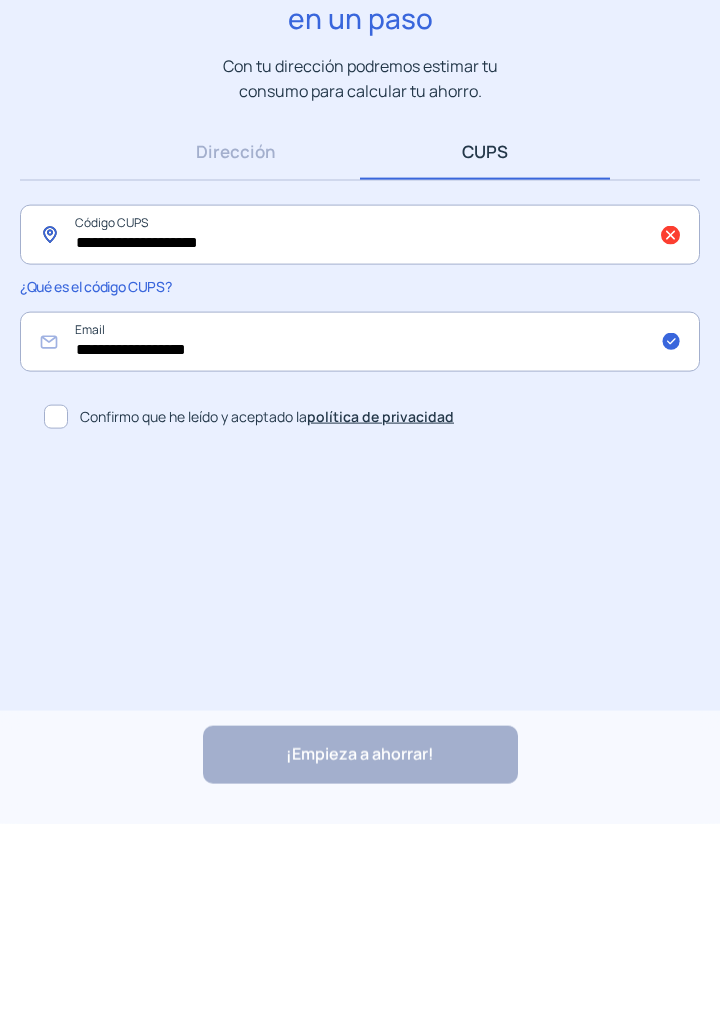 click on "**********" at bounding box center (360, 427) 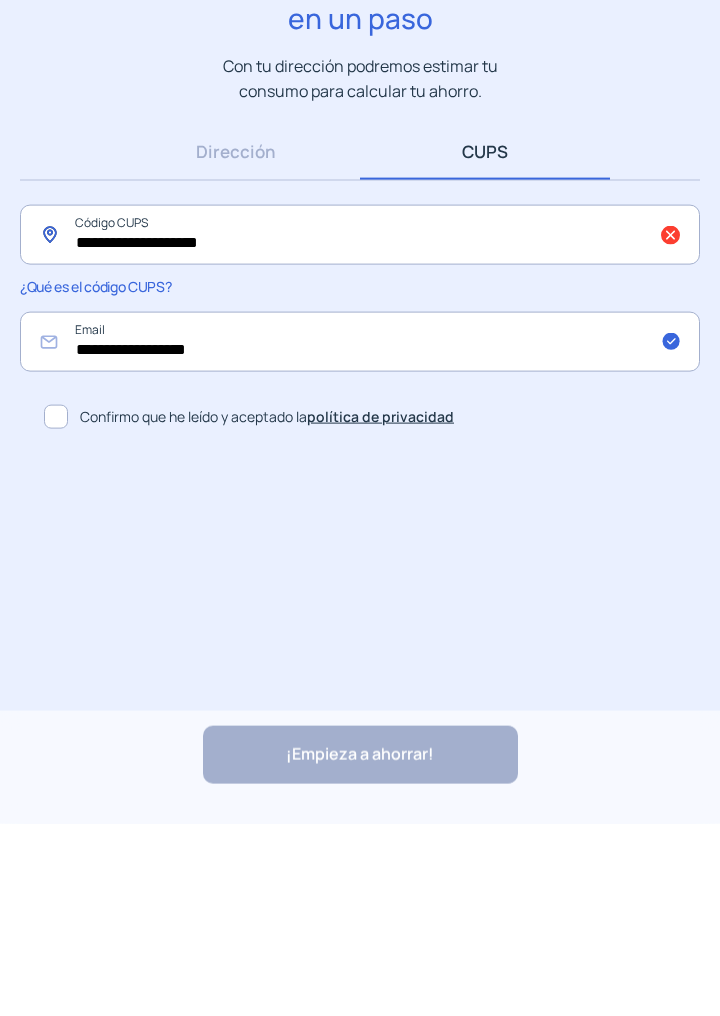 click on "**********" at bounding box center [360, 427] 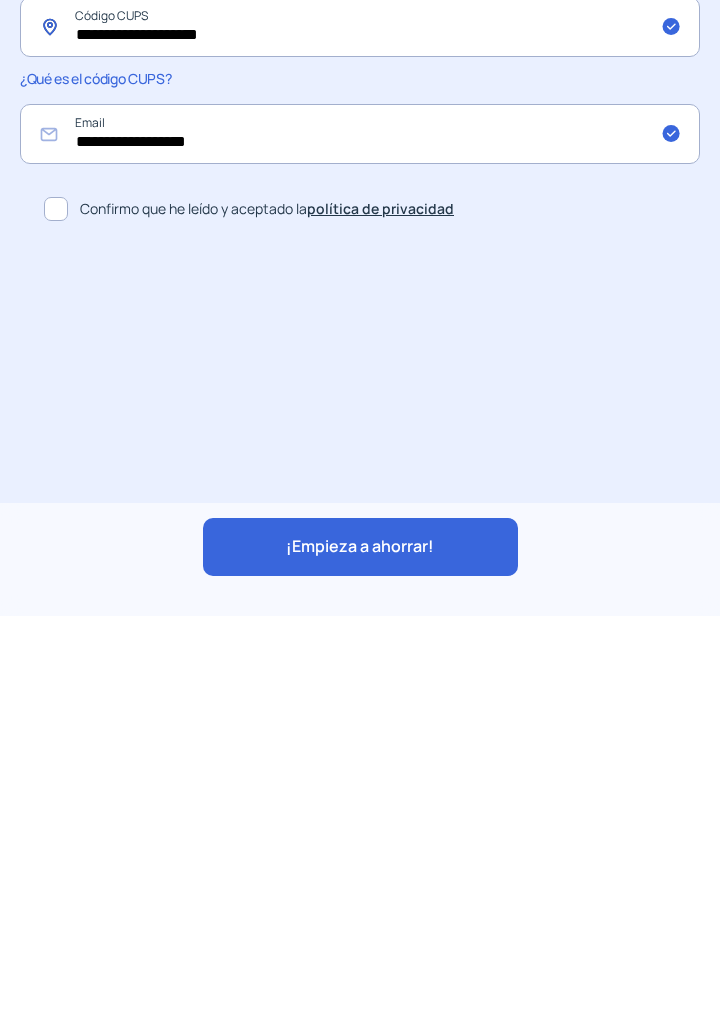 type on "**********" 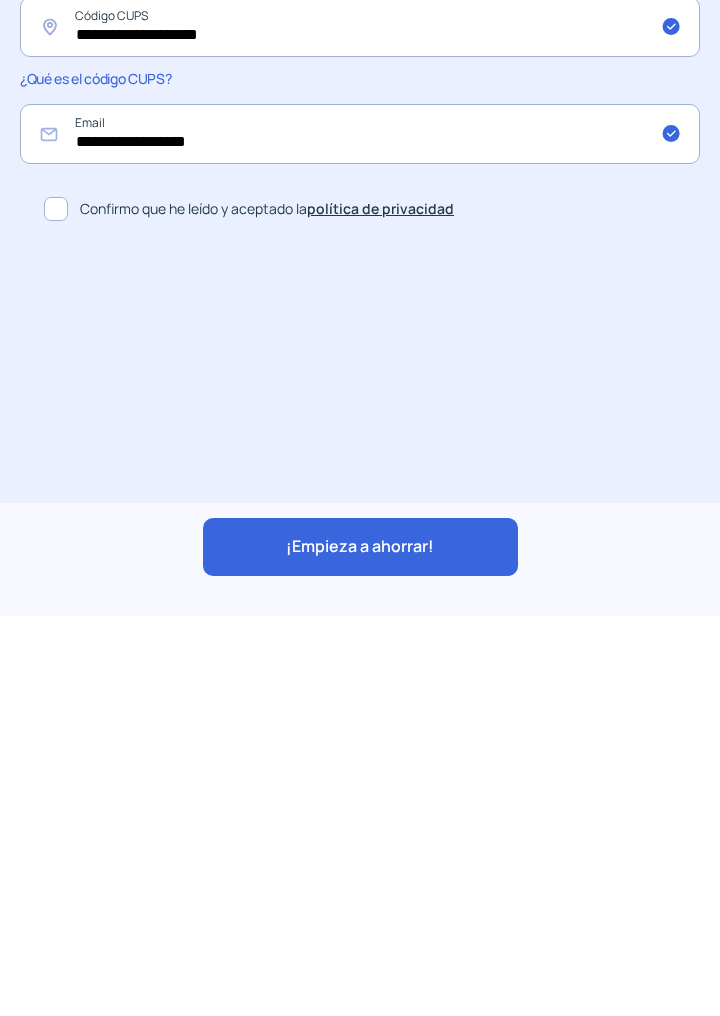 click on "¡Empieza a ahorrar!" at bounding box center (360, 947) 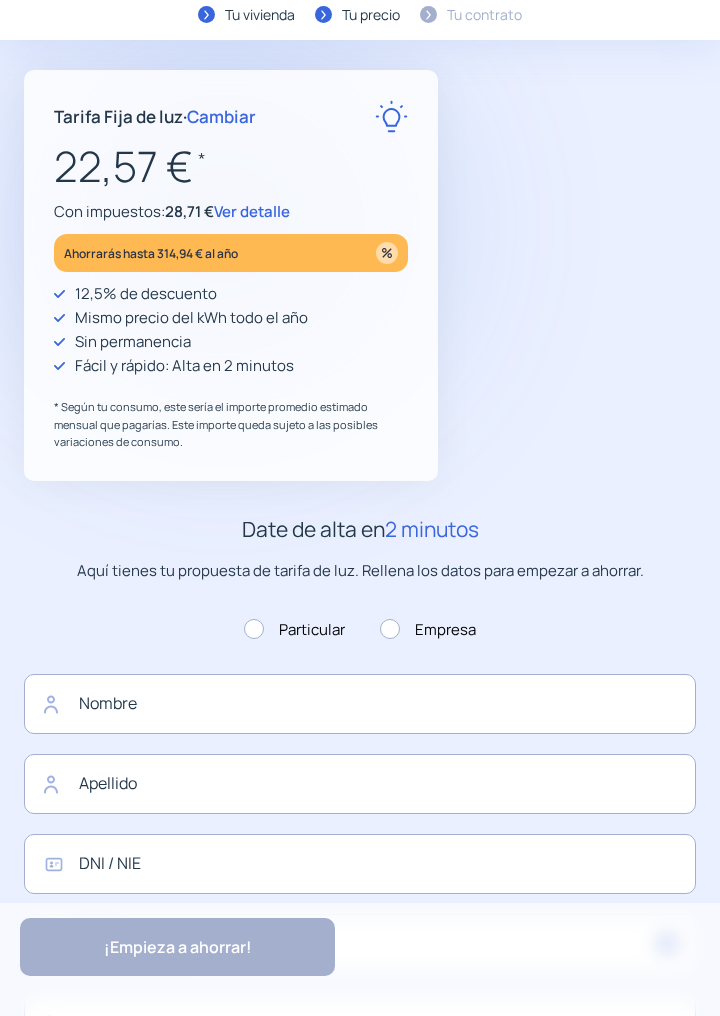 scroll, scrollTop: 0, scrollLeft: 0, axis: both 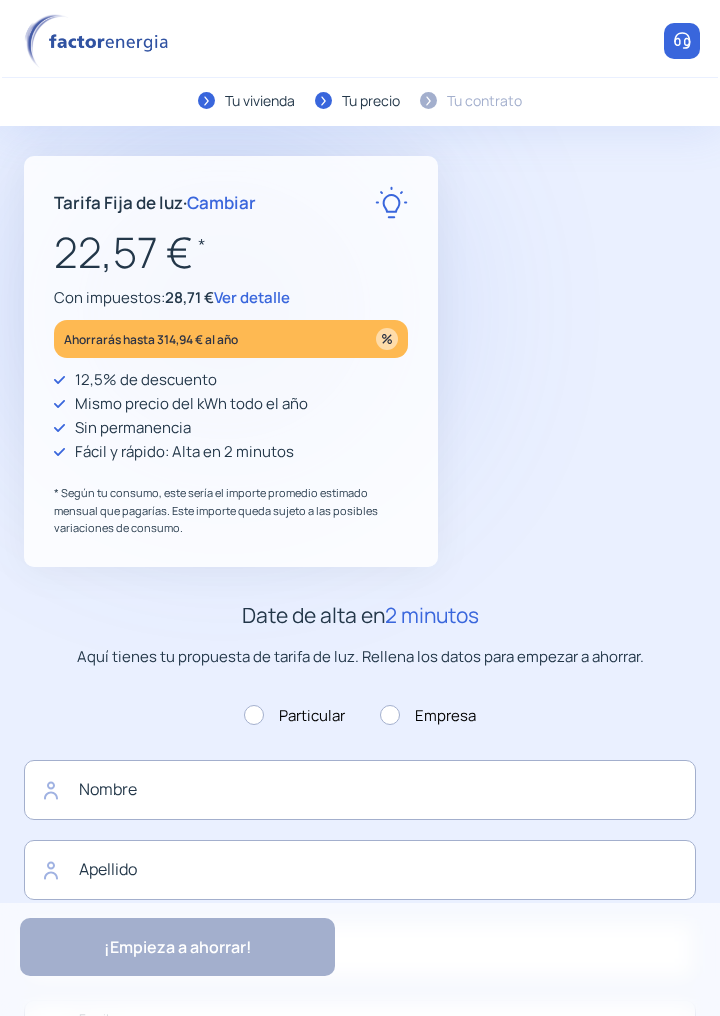 click on "Ver detalle" at bounding box center [252, 297] 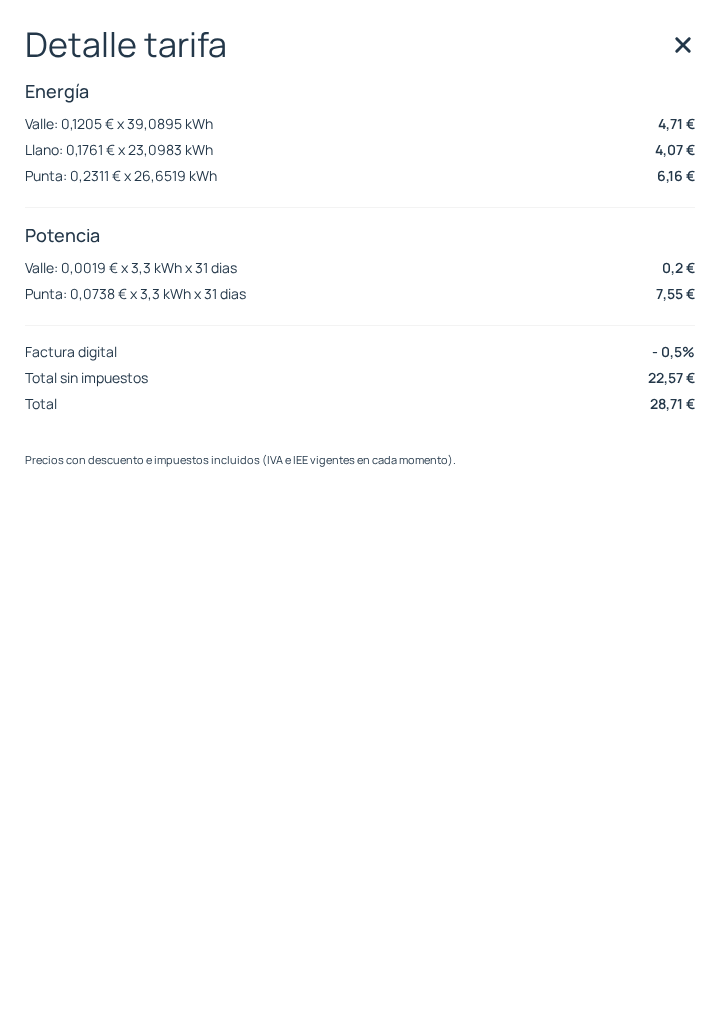click at bounding box center [683, 45] 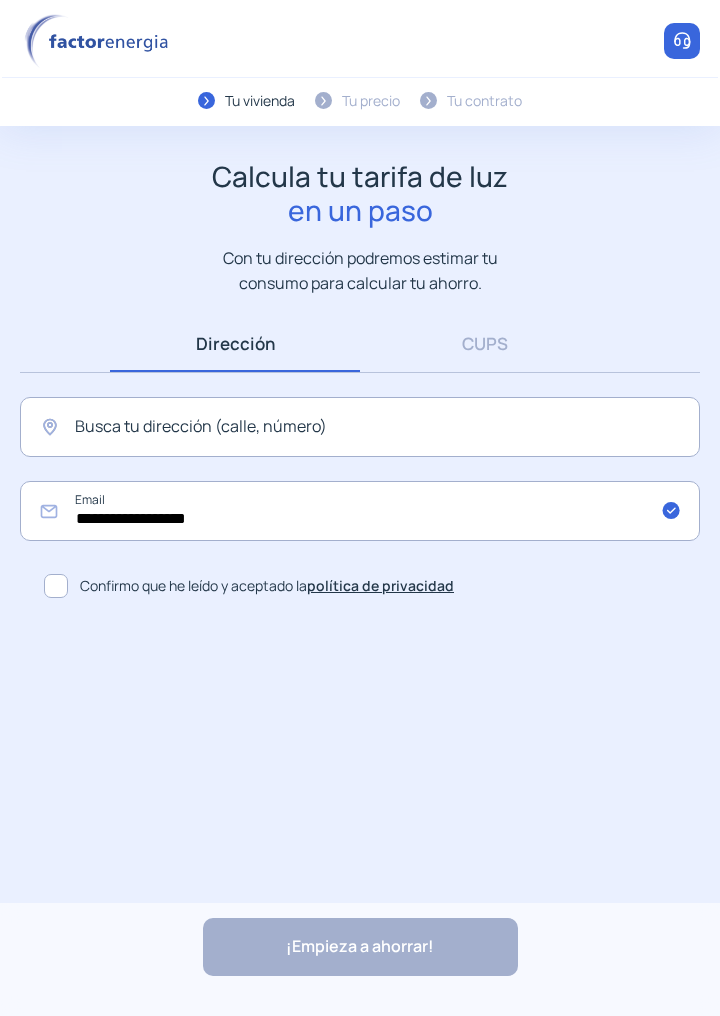 click on "CUPS" at bounding box center [485, 343] 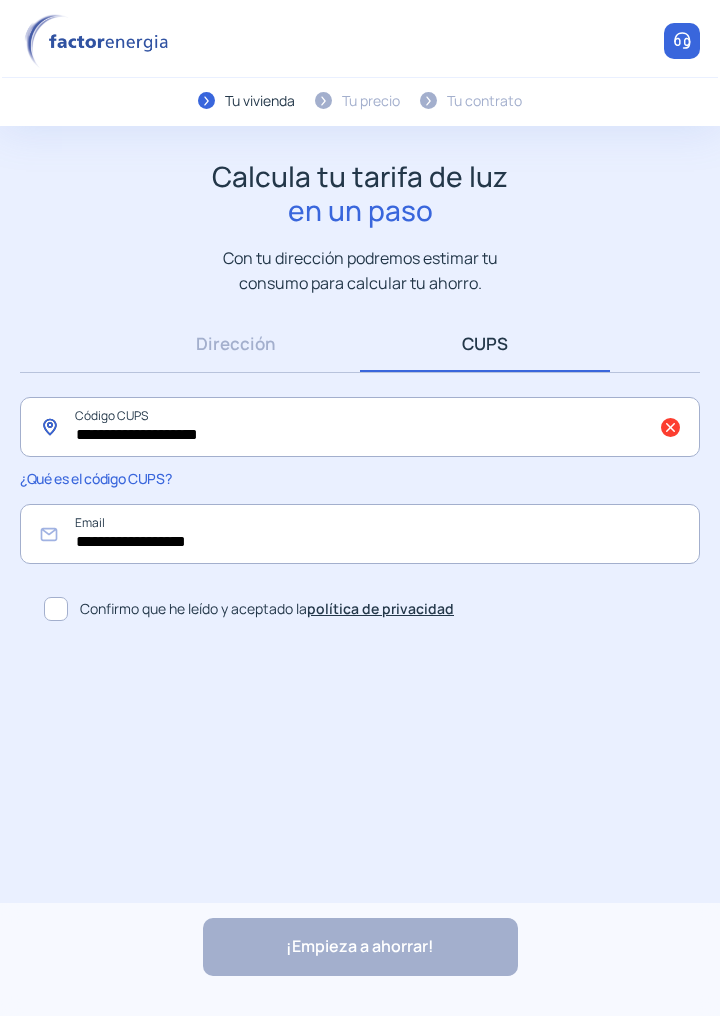 click on "**********" at bounding box center (360, 427) 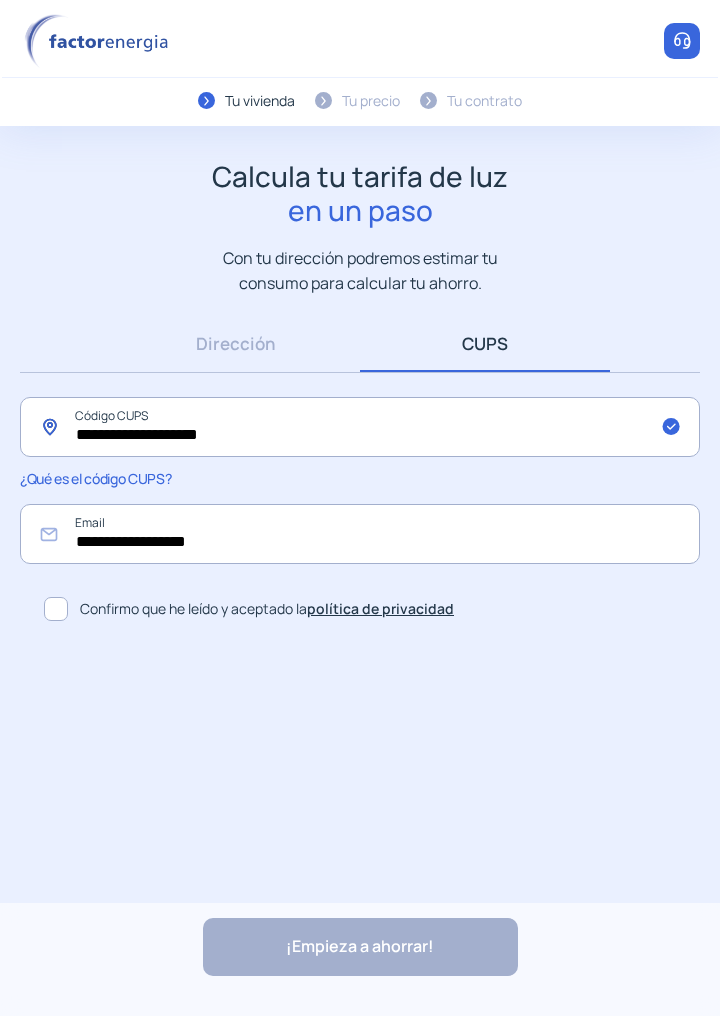 click on "**********" at bounding box center (360, 427) 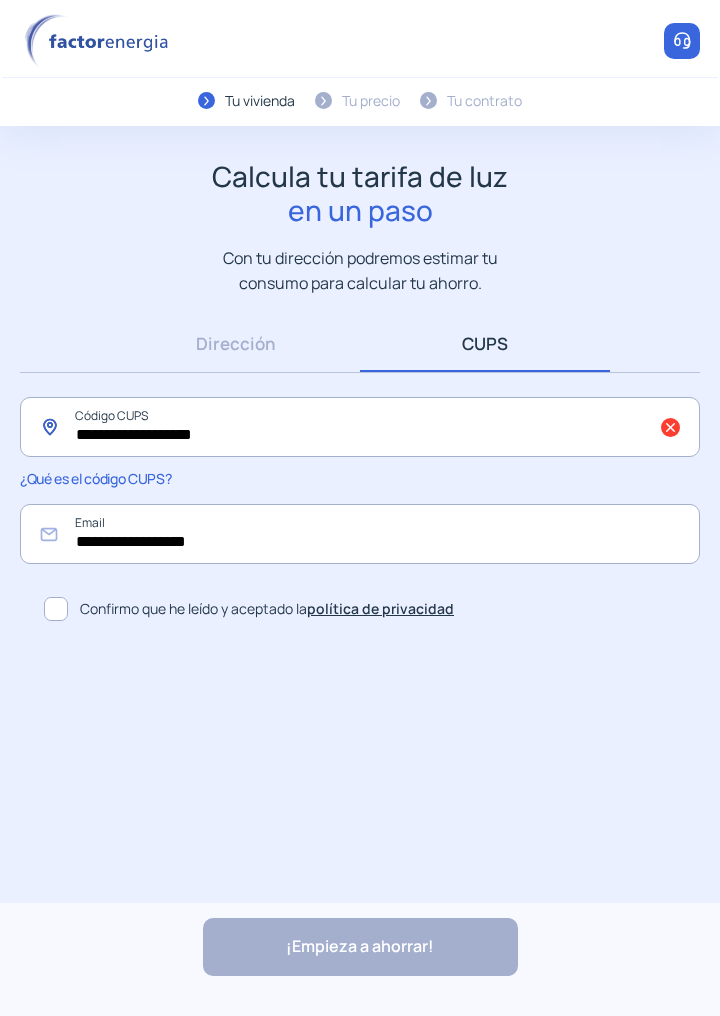 type on "**********" 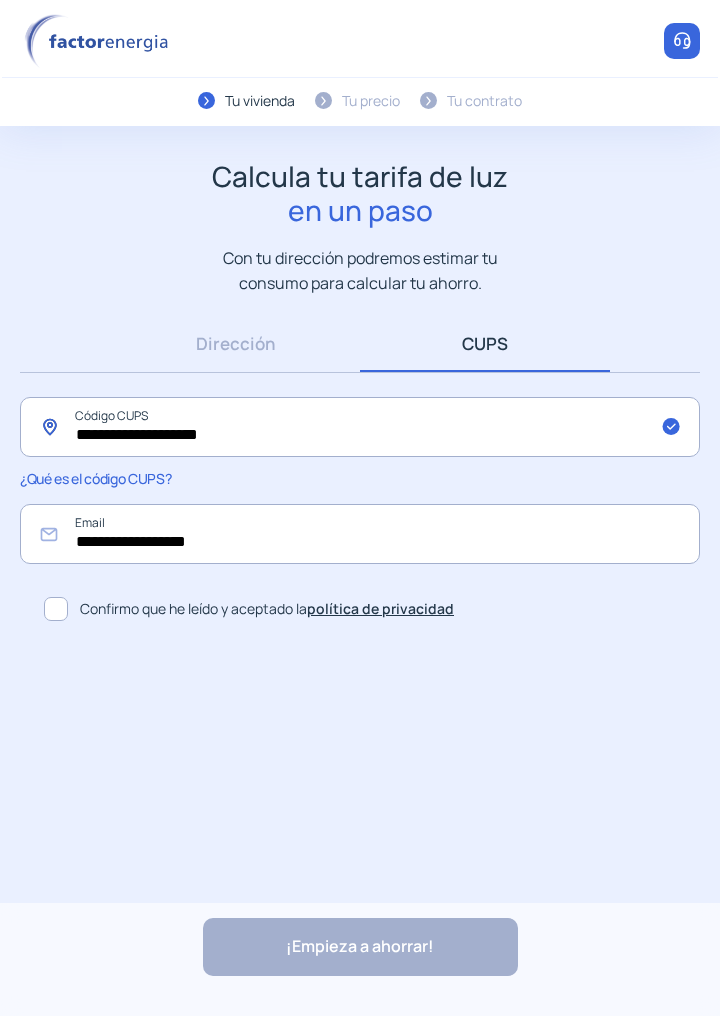 click on "**********" at bounding box center (360, 427) 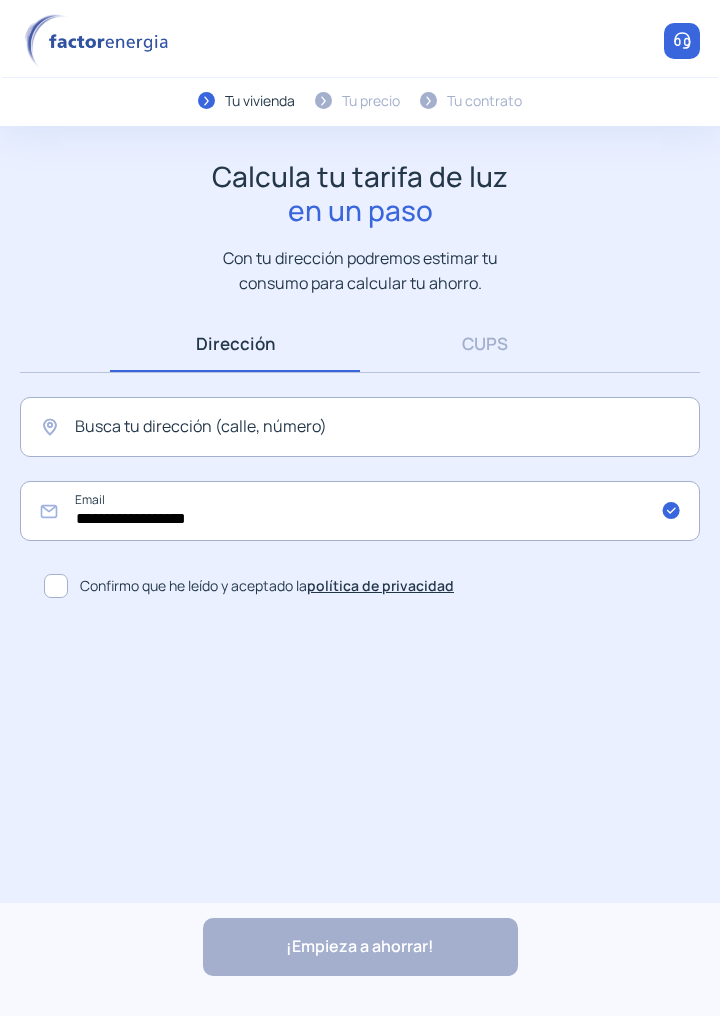 scroll, scrollTop: 0, scrollLeft: 0, axis: both 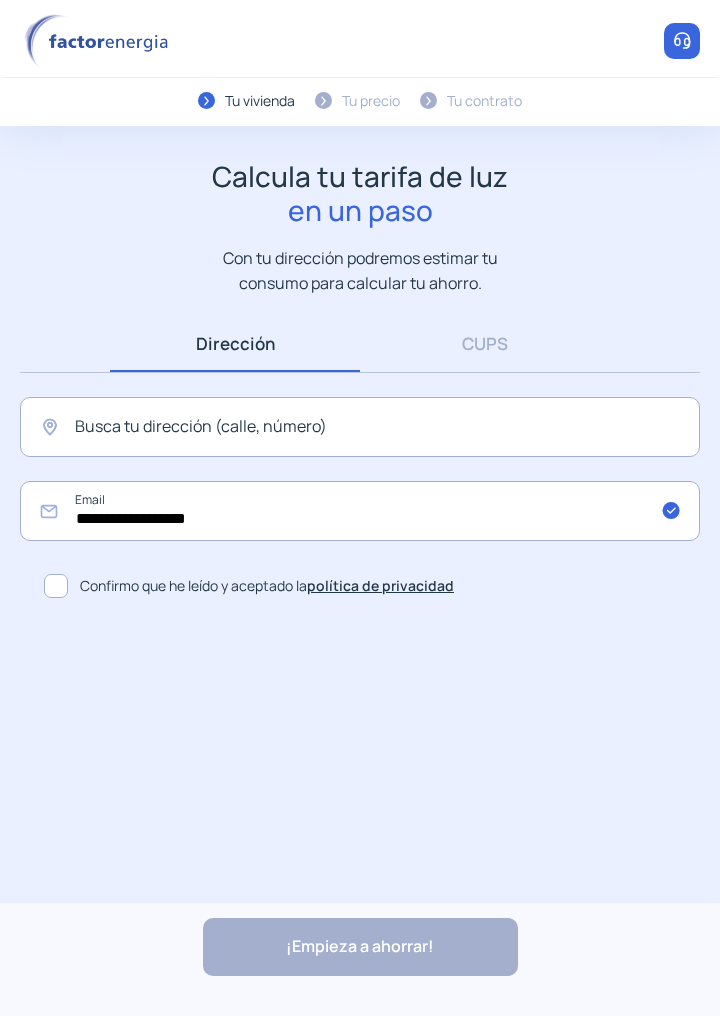 click on "CUPS" at bounding box center [485, 343] 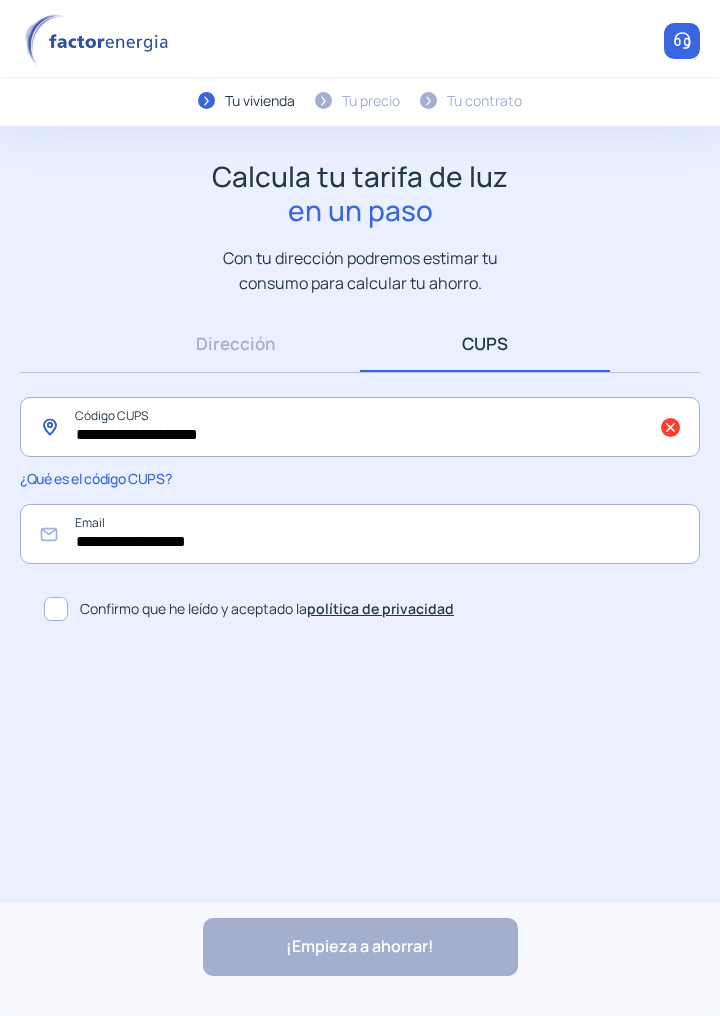 click on "**********" at bounding box center (360, 427) 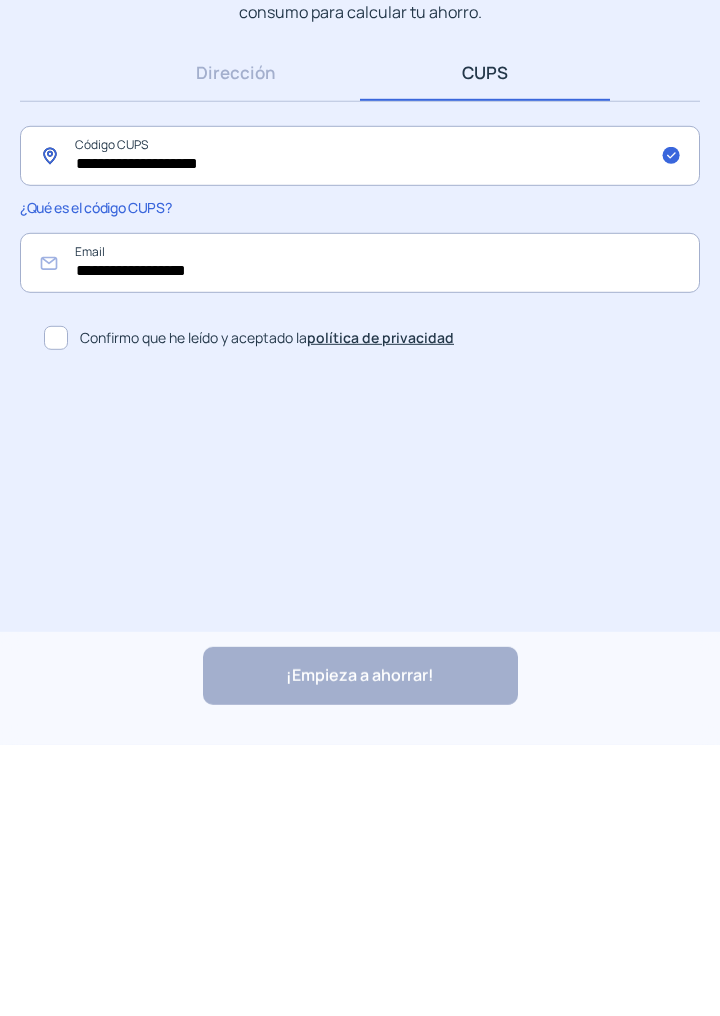 type on "**********" 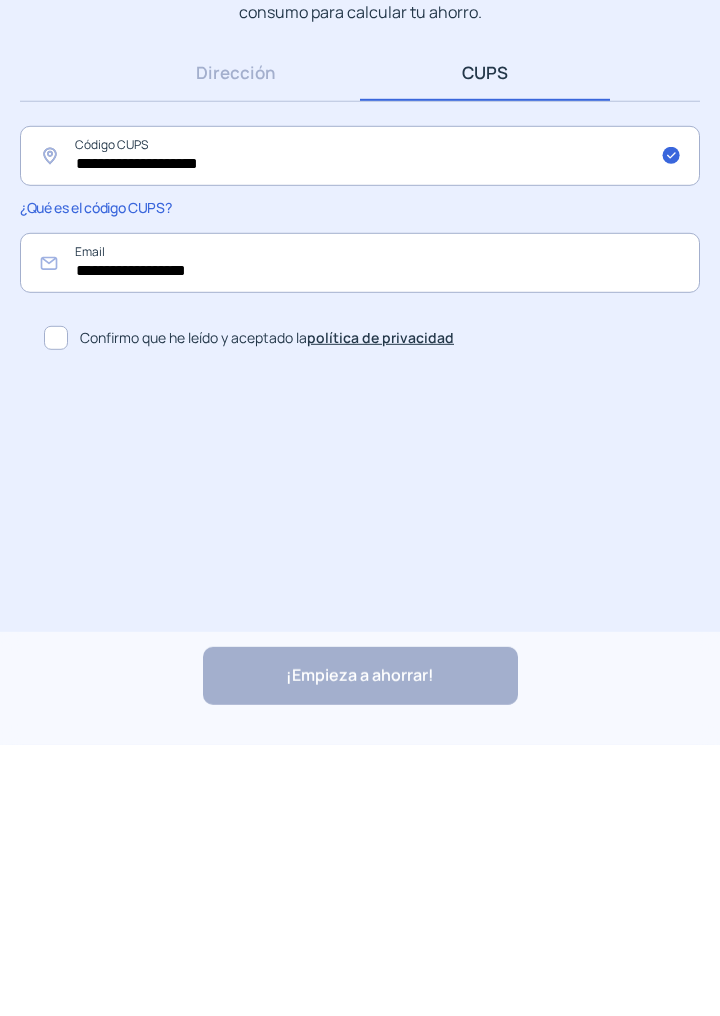 click at bounding box center [56, 609] 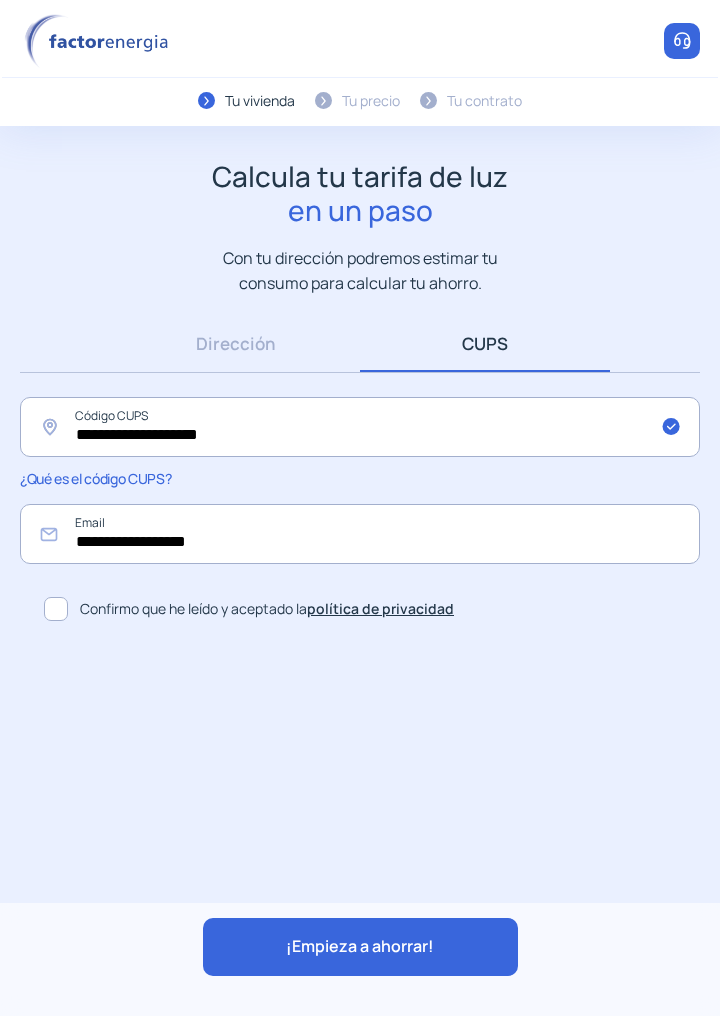 click on "¡Empieza a ahorrar!" at bounding box center (360, 947) 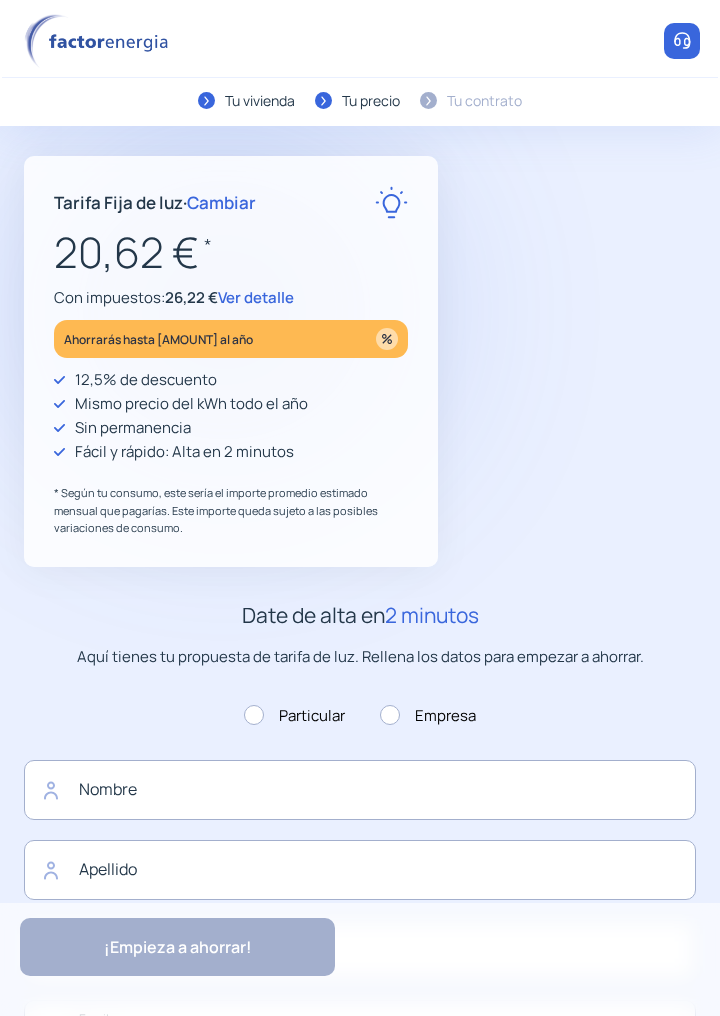 click on "Ver detalle" at bounding box center [256, 297] 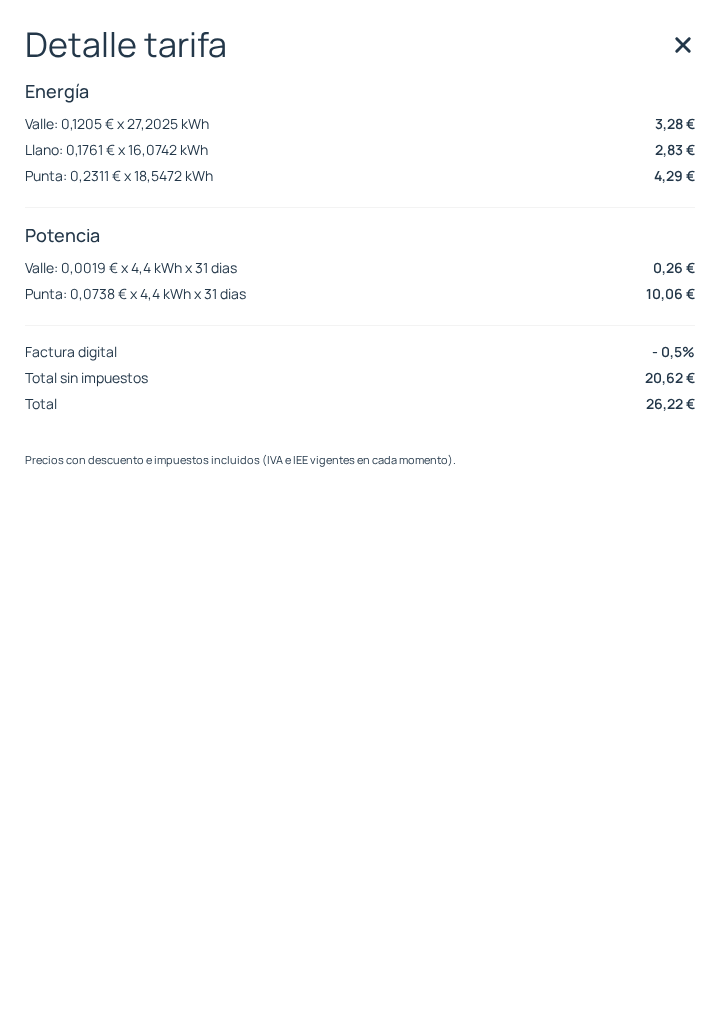 click at bounding box center (683, 45) 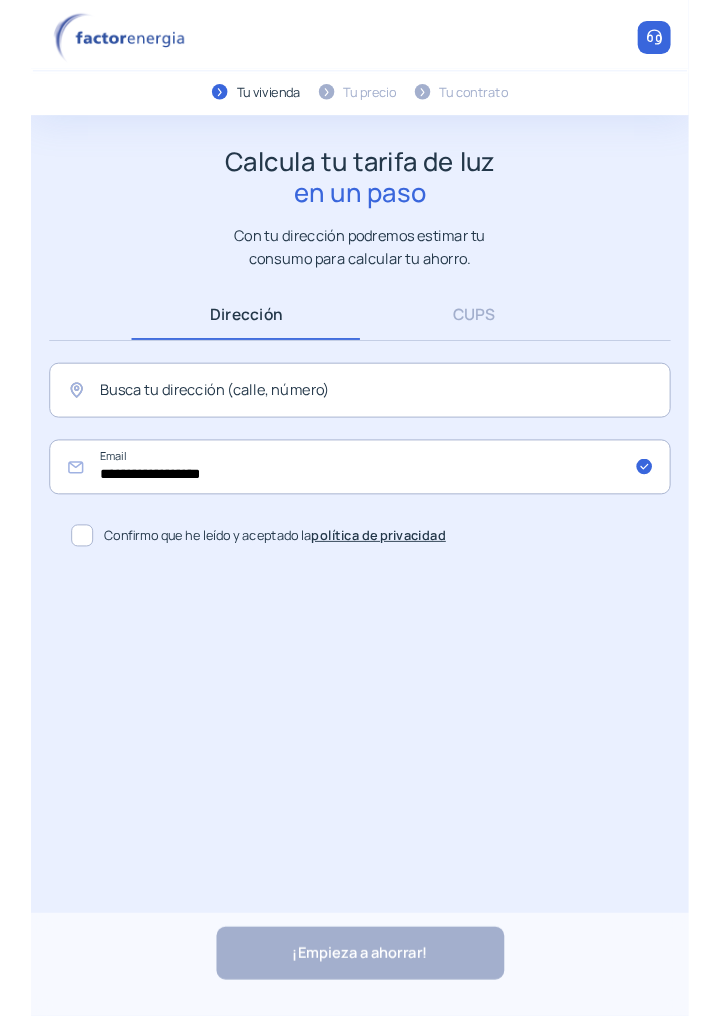 scroll, scrollTop: 0, scrollLeft: 0, axis: both 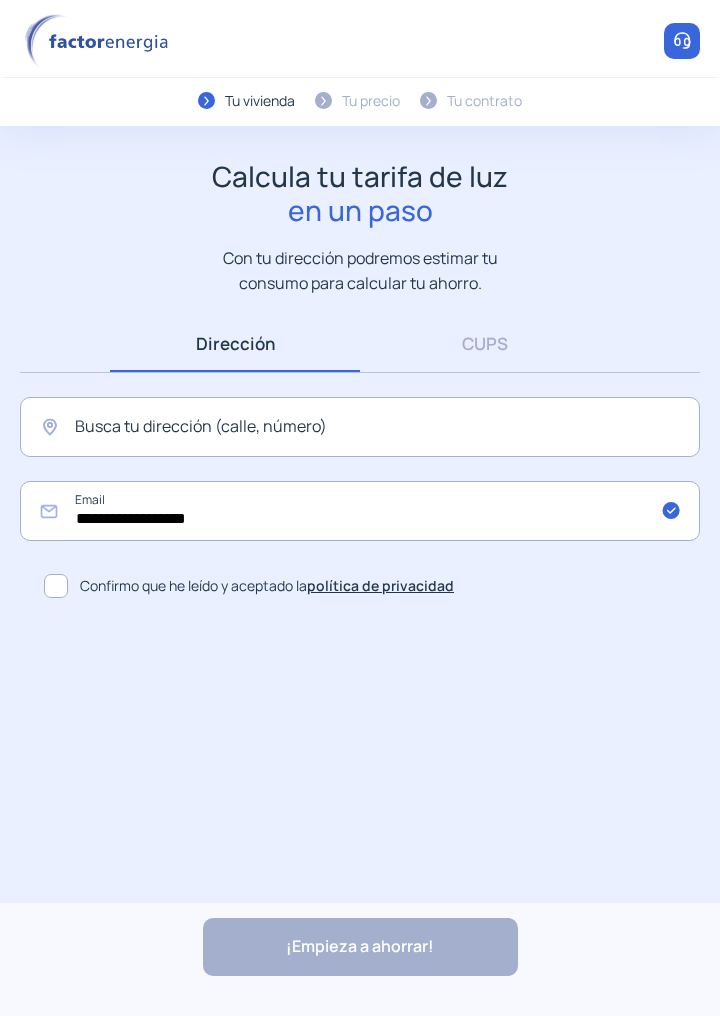 click on "CUPS" at bounding box center [485, 343] 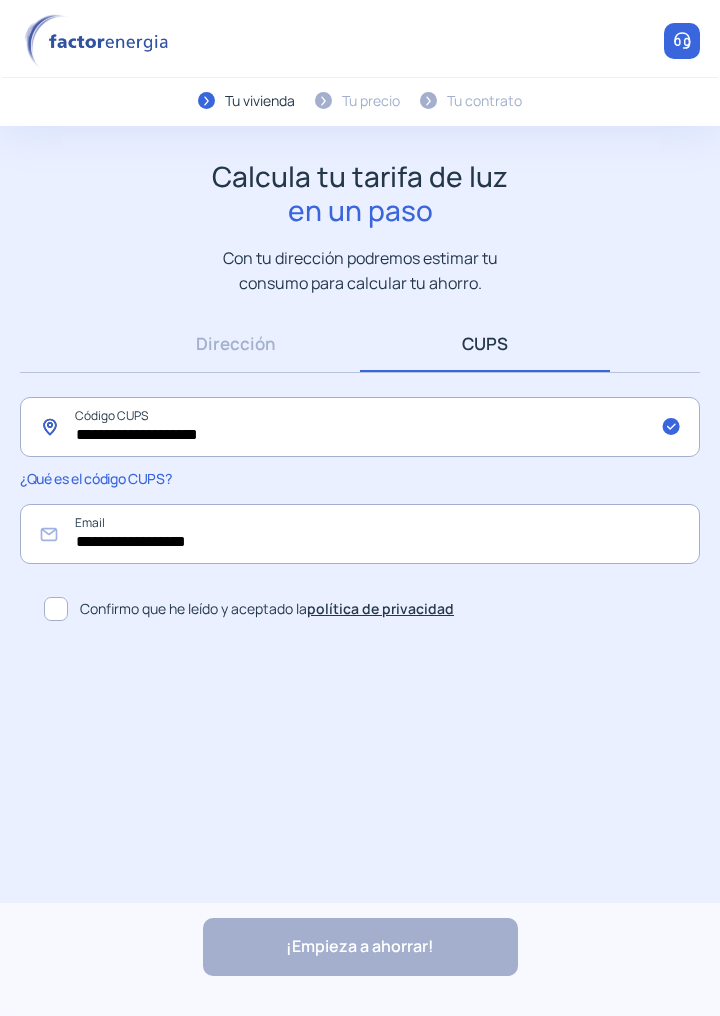 click on "**********" at bounding box center [360, 427] 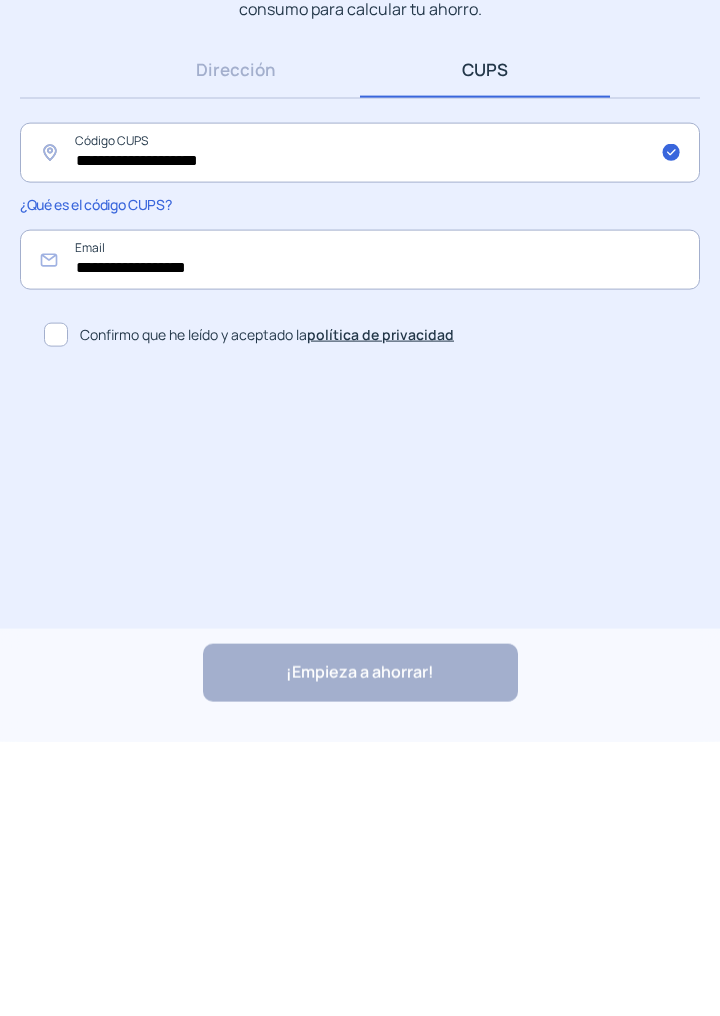 click at bounding box center [56, 609] 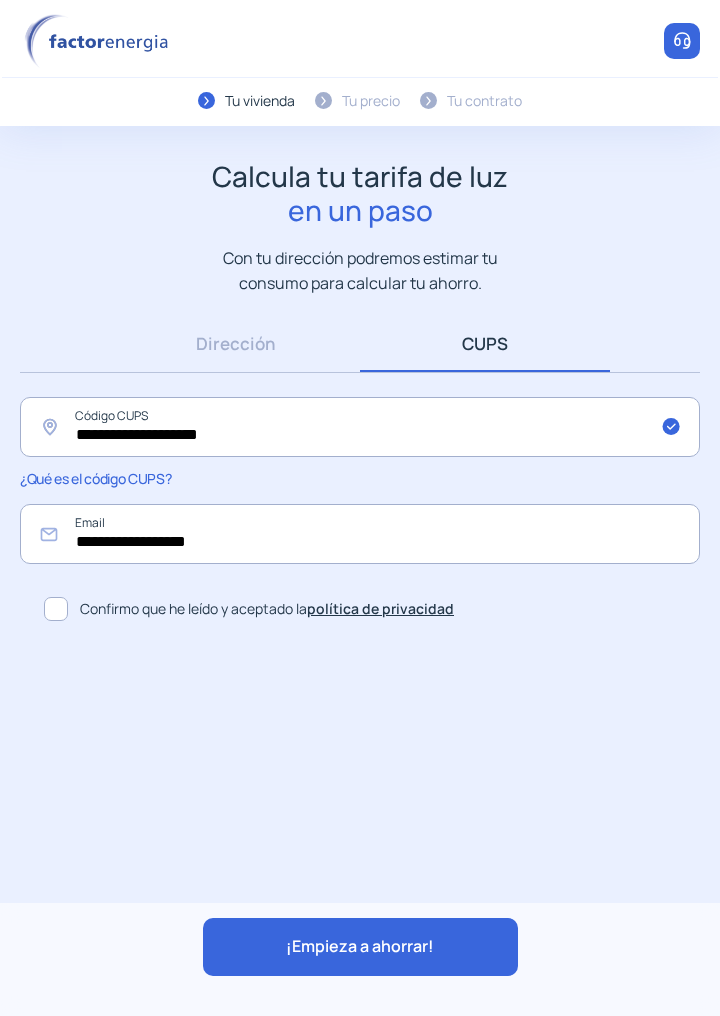 click on "¡Empieza a ahorrar!" at bounding box center (360, 947) 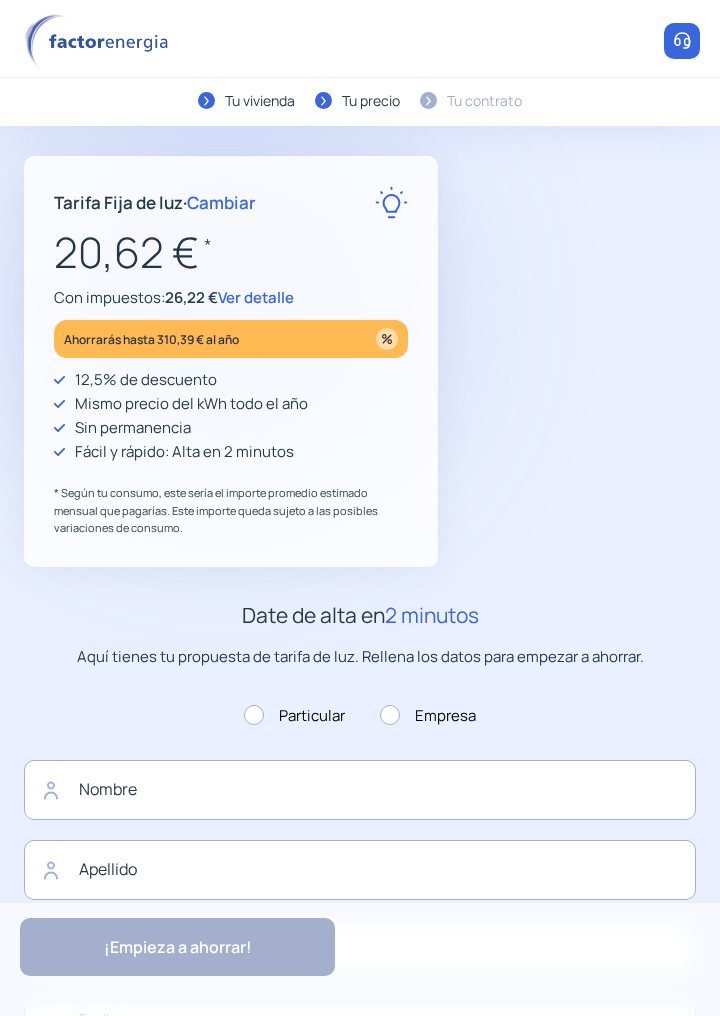 click on "Ver detalle" at bounding box center (256, 297) 